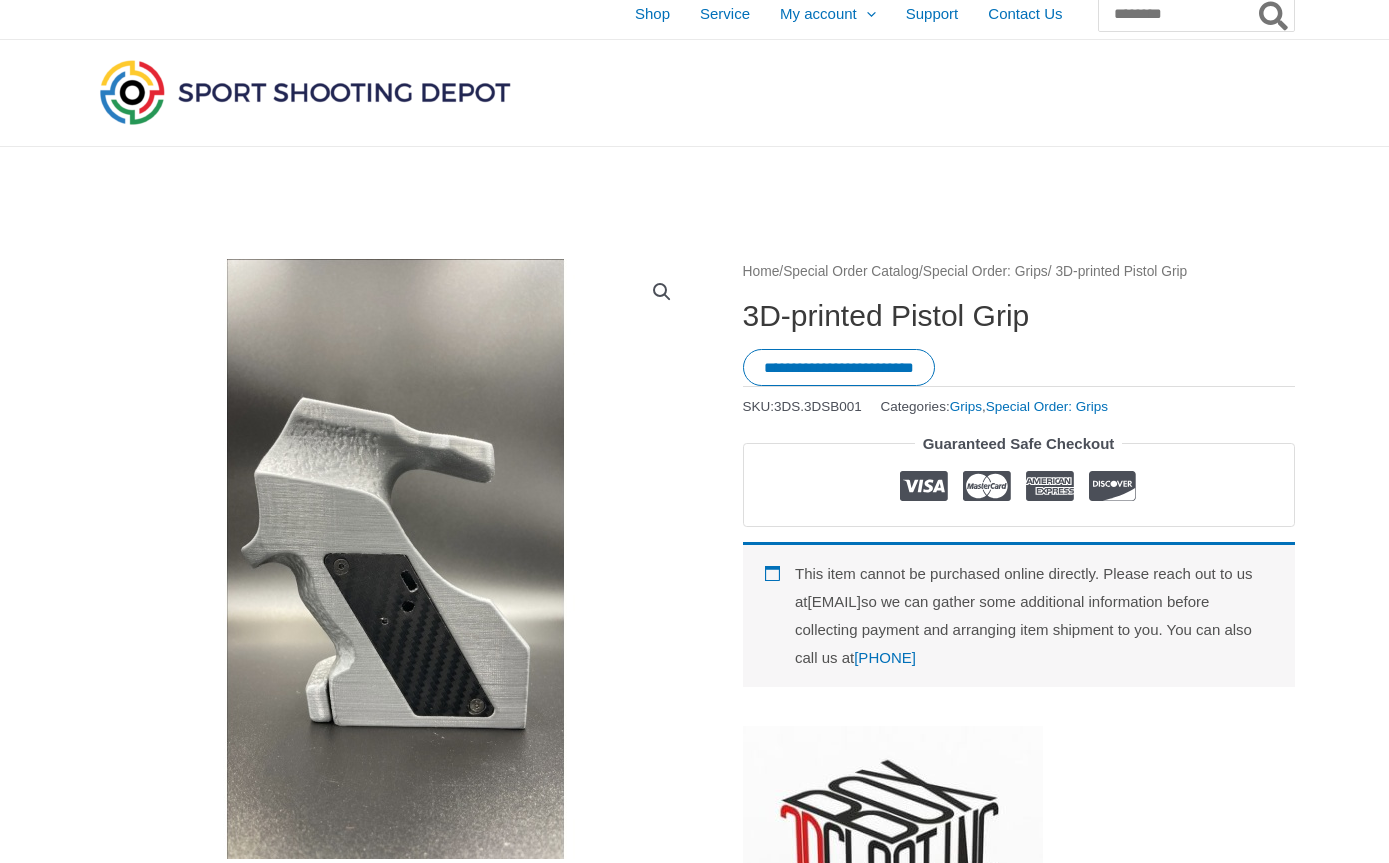 scroll, scrollTop: 0, scrollLeft: 0, axis: both 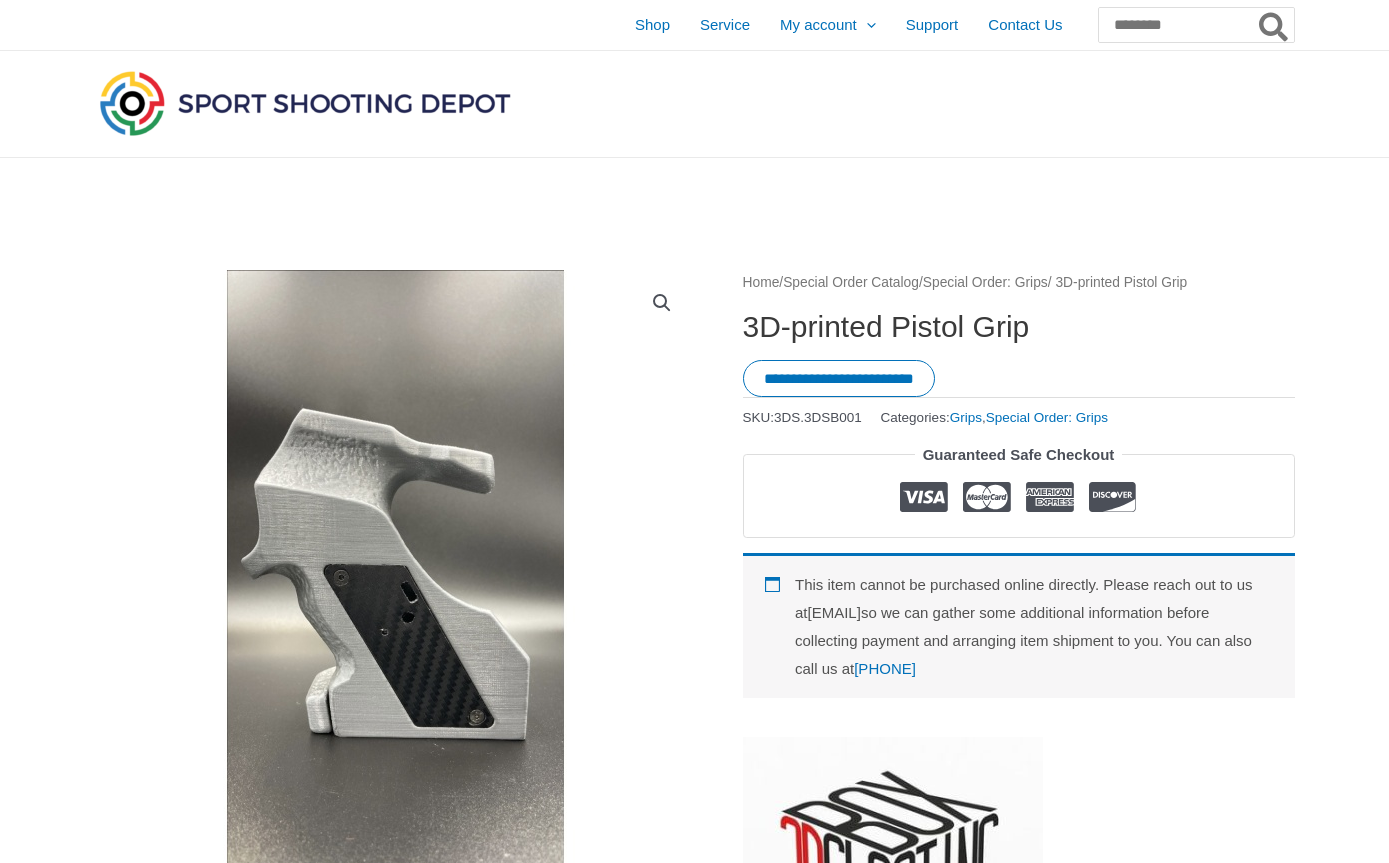 click on "Shop" at bounding box center (652, 25) 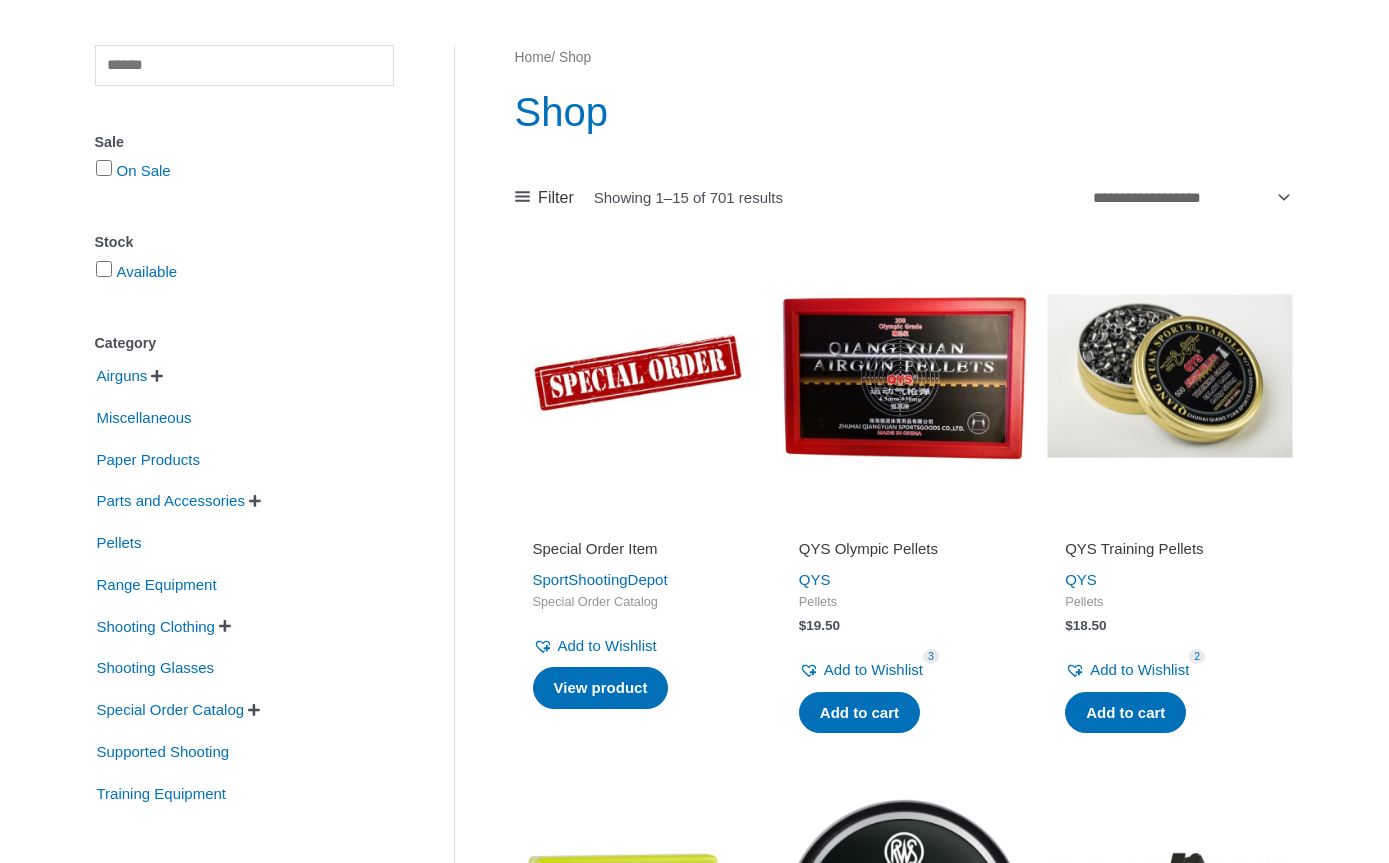 scroll, scrollTop: 174, scrollLeft: 0, axis: vertical 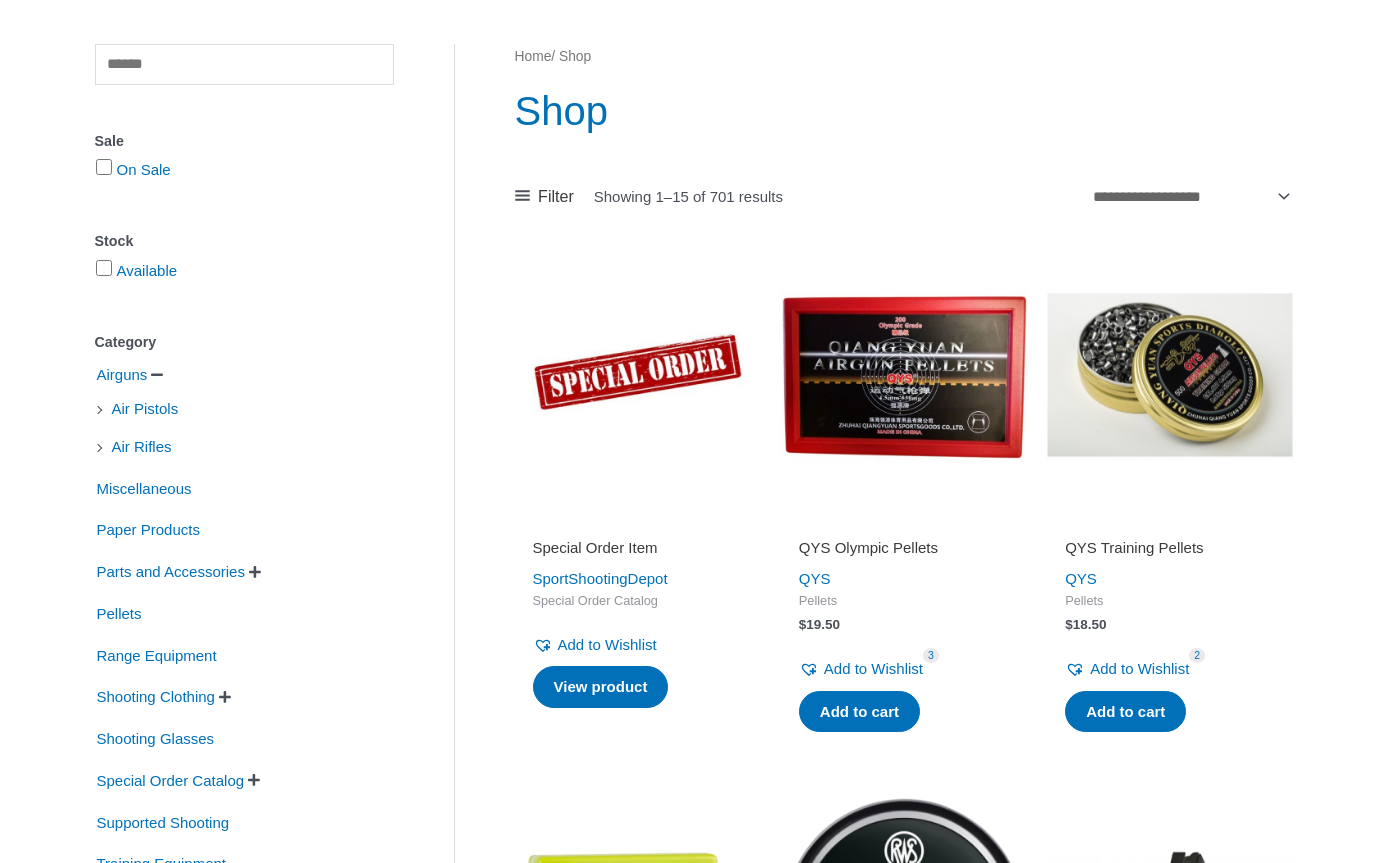 click on "Shooting Glasses" at bounding box center [156, 739] 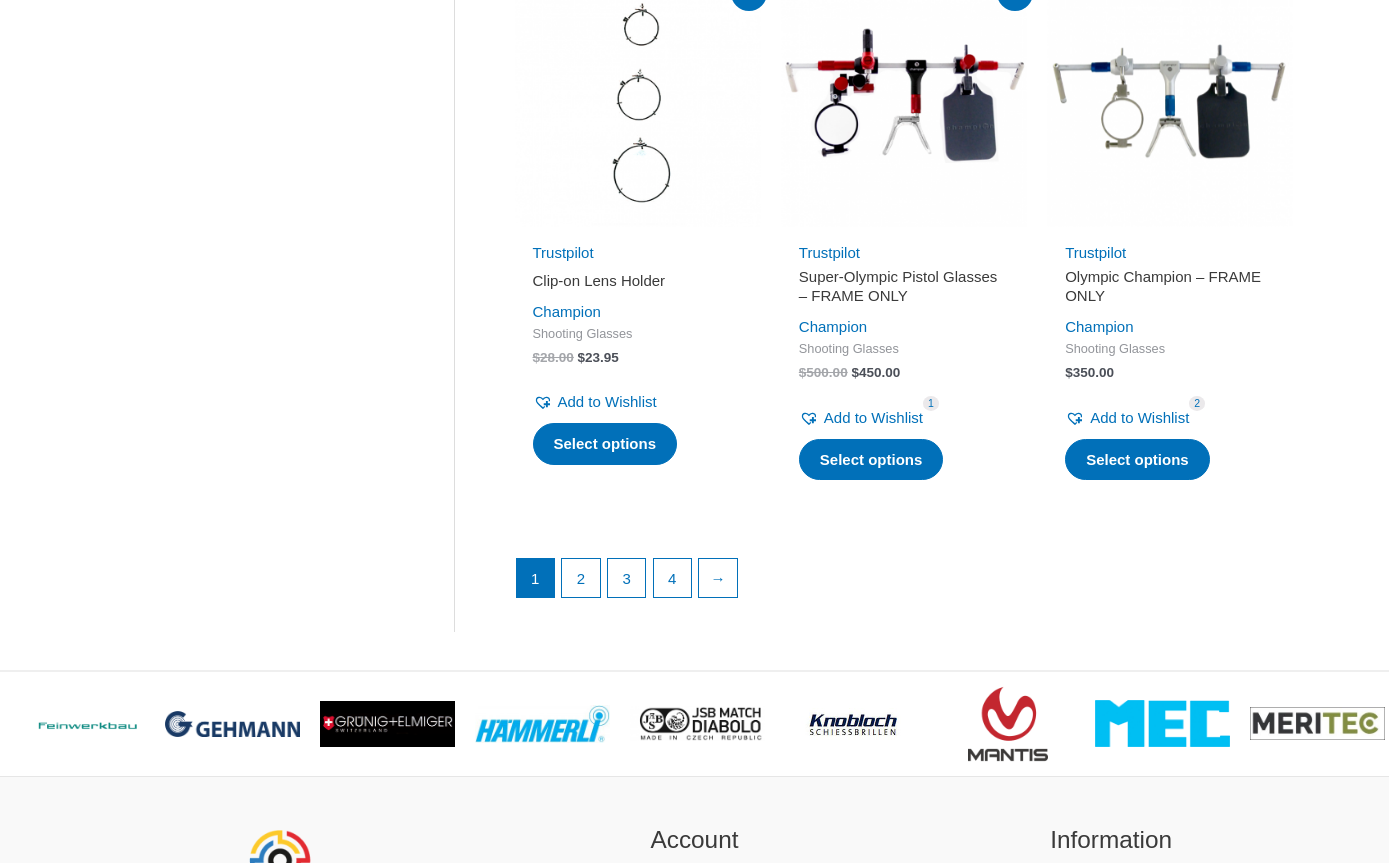 scroll, scrollTop: 2706, scrollLeft: 0, axis: vertical 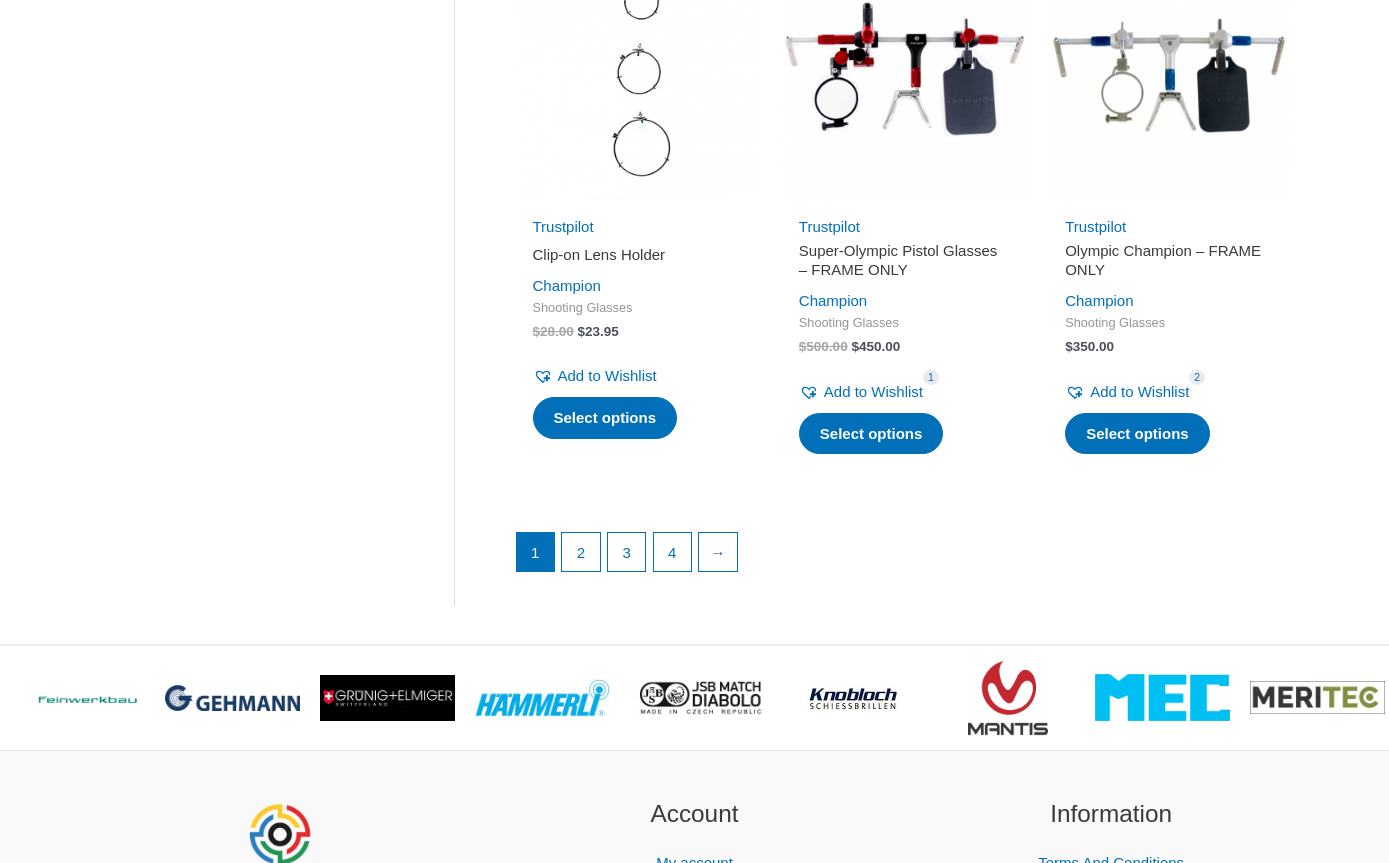 click on "→" at bounding box center (718, 552) 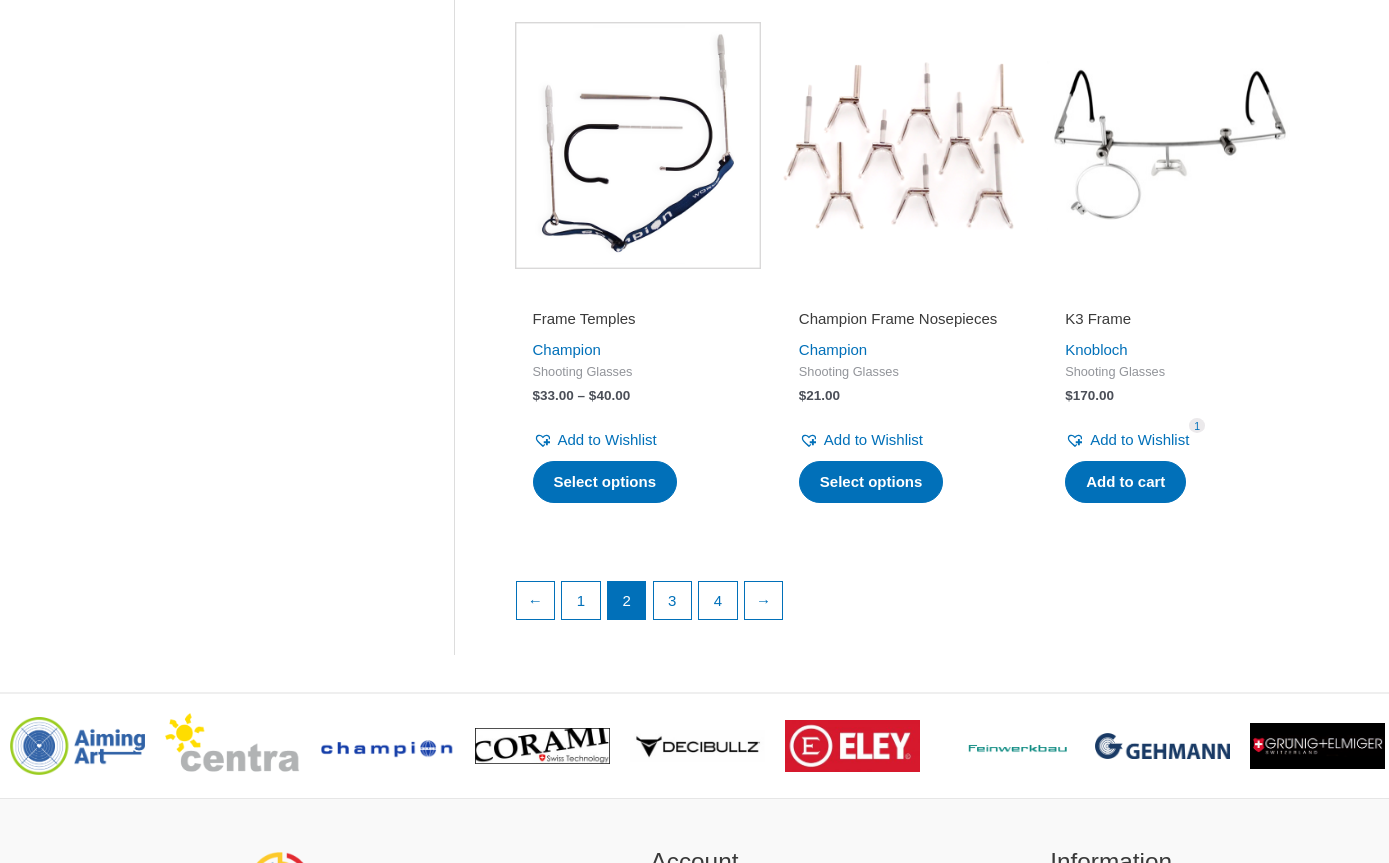 scroll, scrollTop: 2665, scrollLeft: 0, axis: vertical 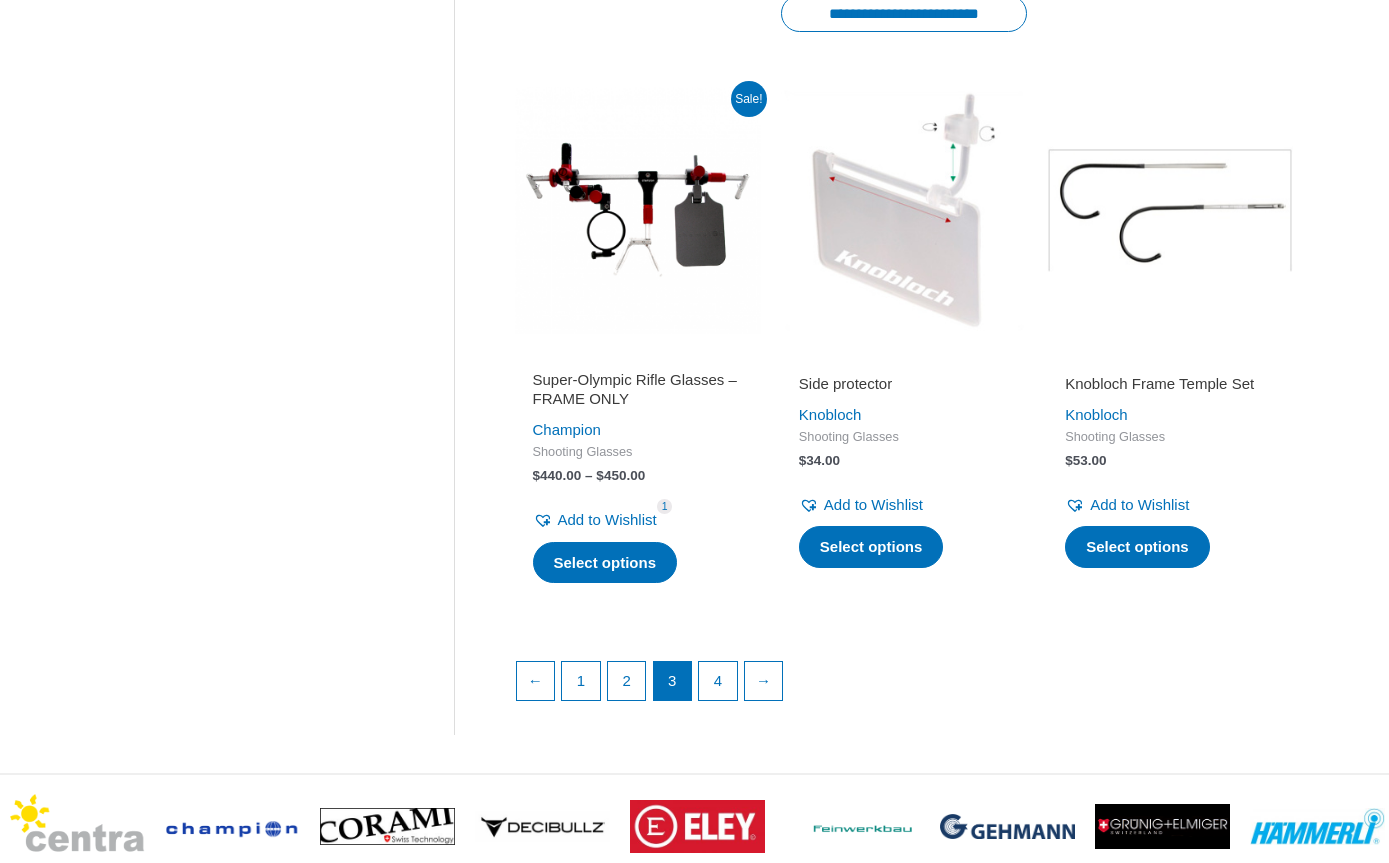 click on "→" at bounding box center (764, 681) 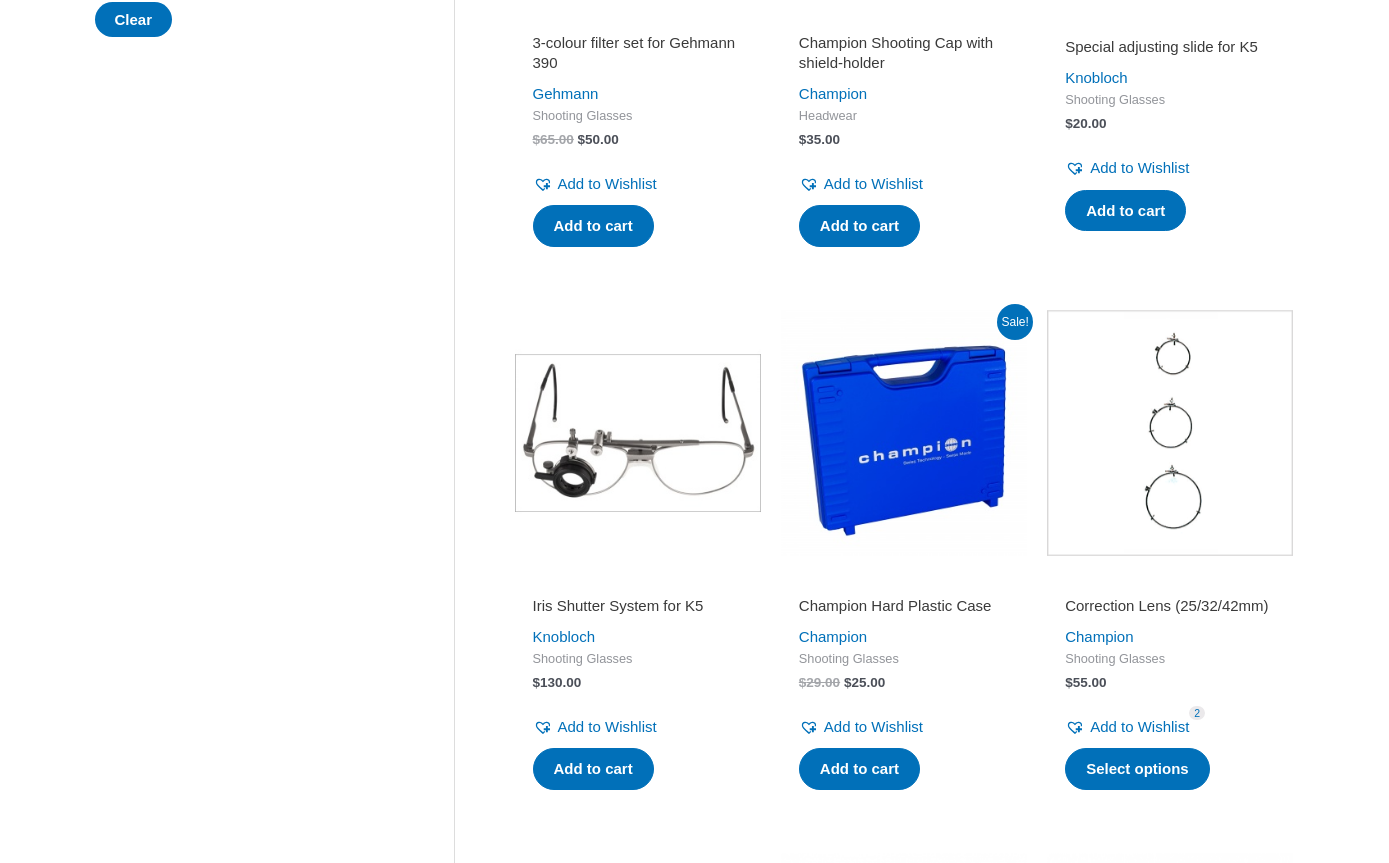 scroll, scrollTop: 0, scrollLeft: 0, axis: both 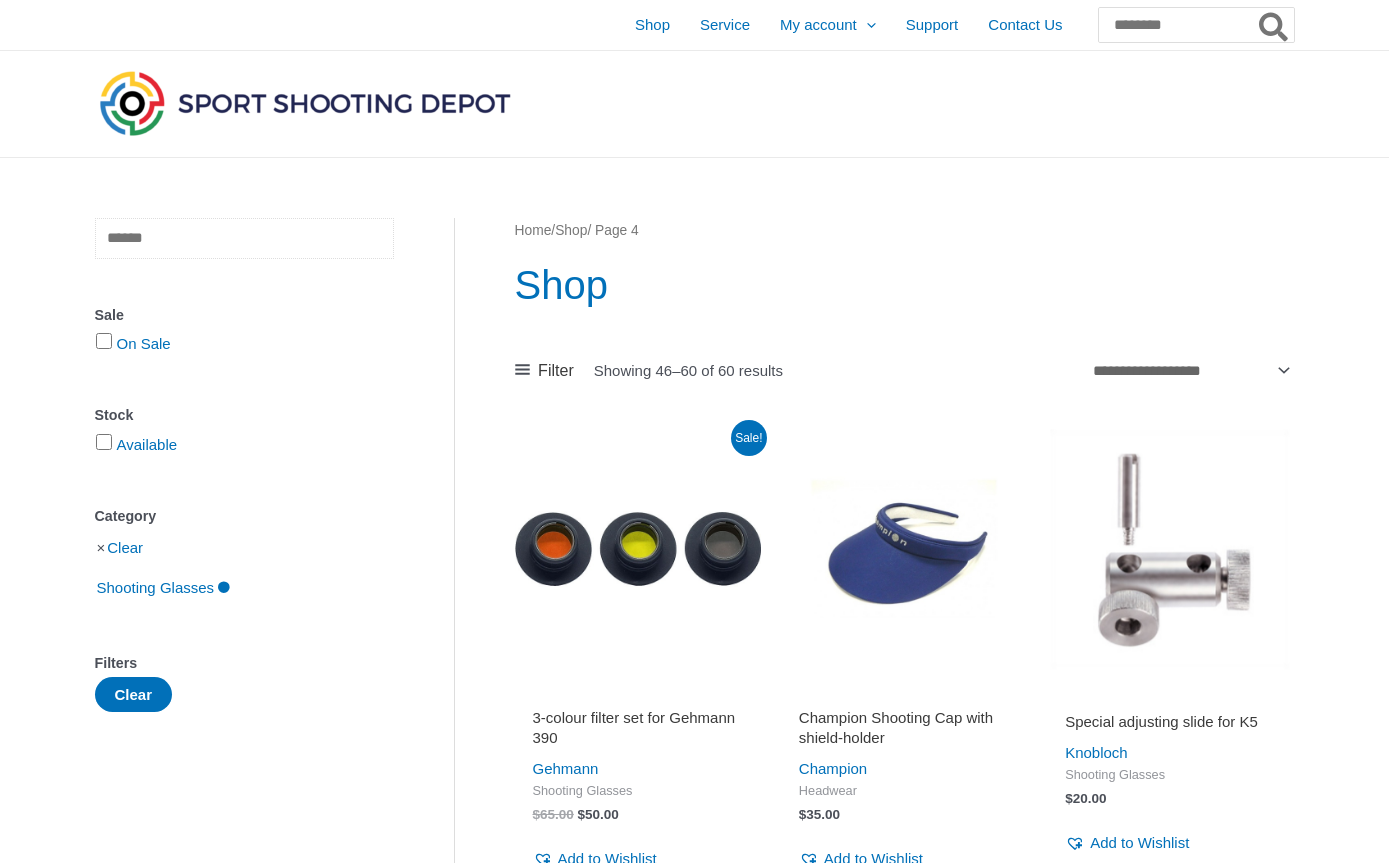 click at bounding box center [244, 238] 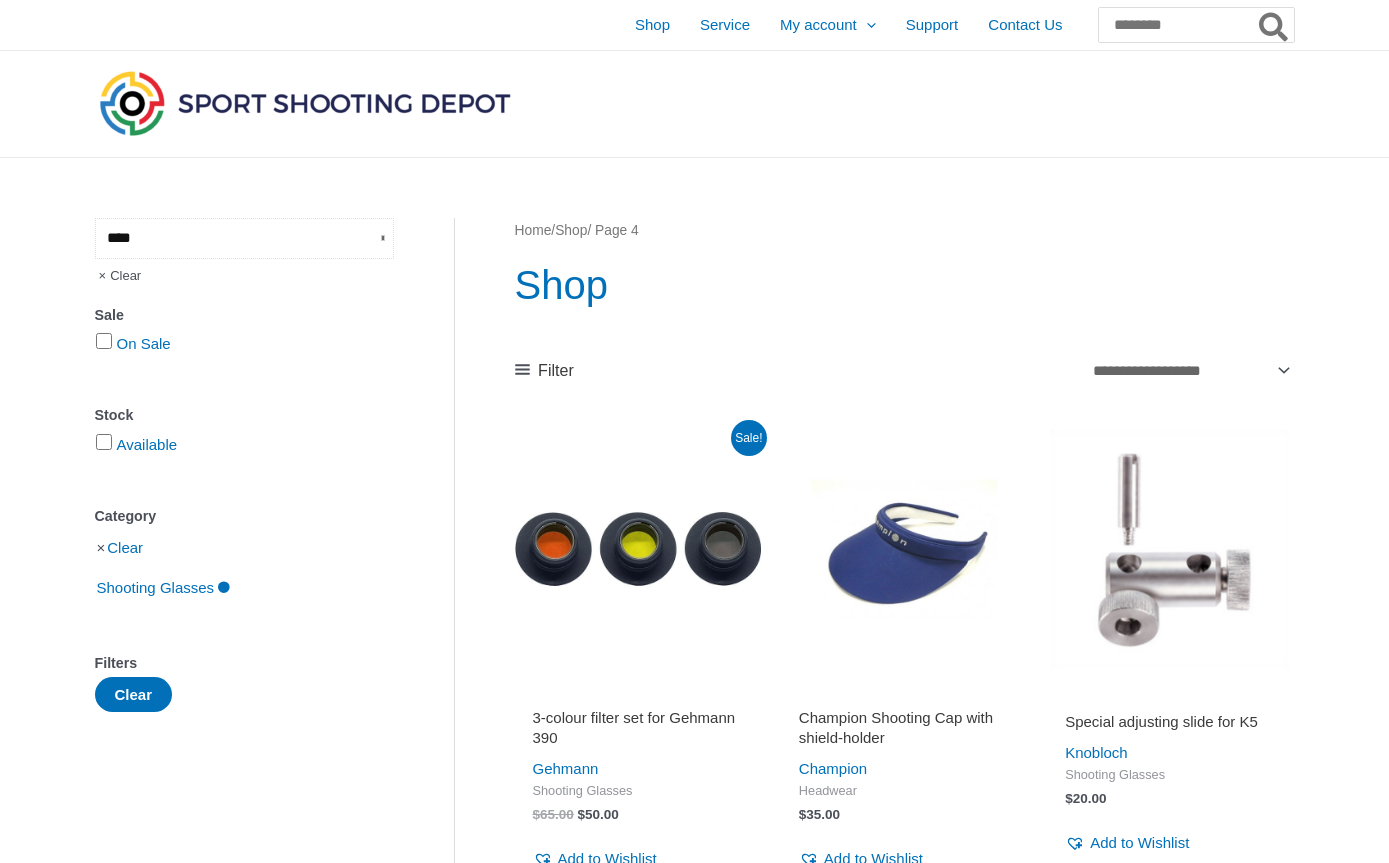type on "****" 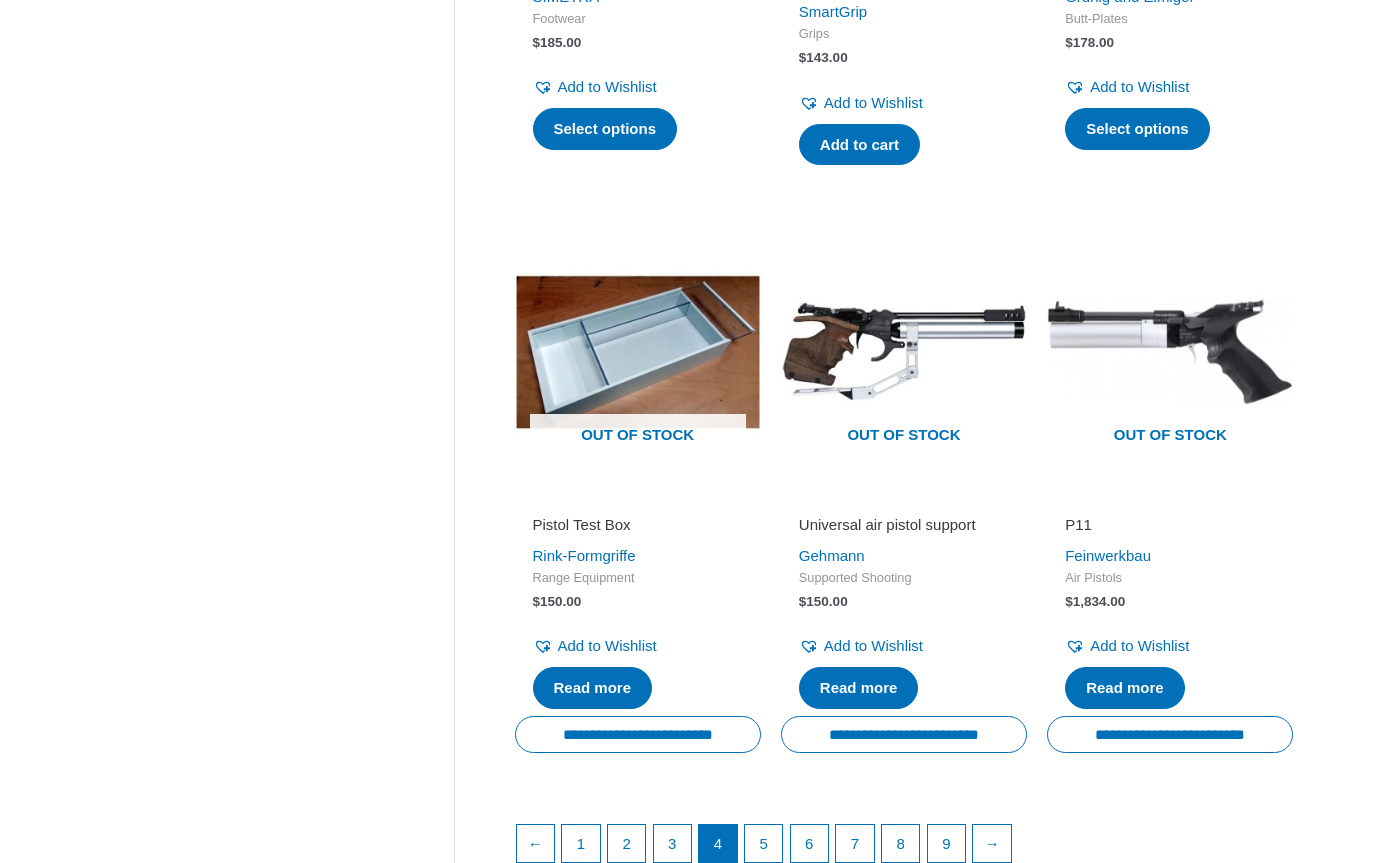 scroll, scrollTop: 2417, scrollLeft: 0, axis: vertical 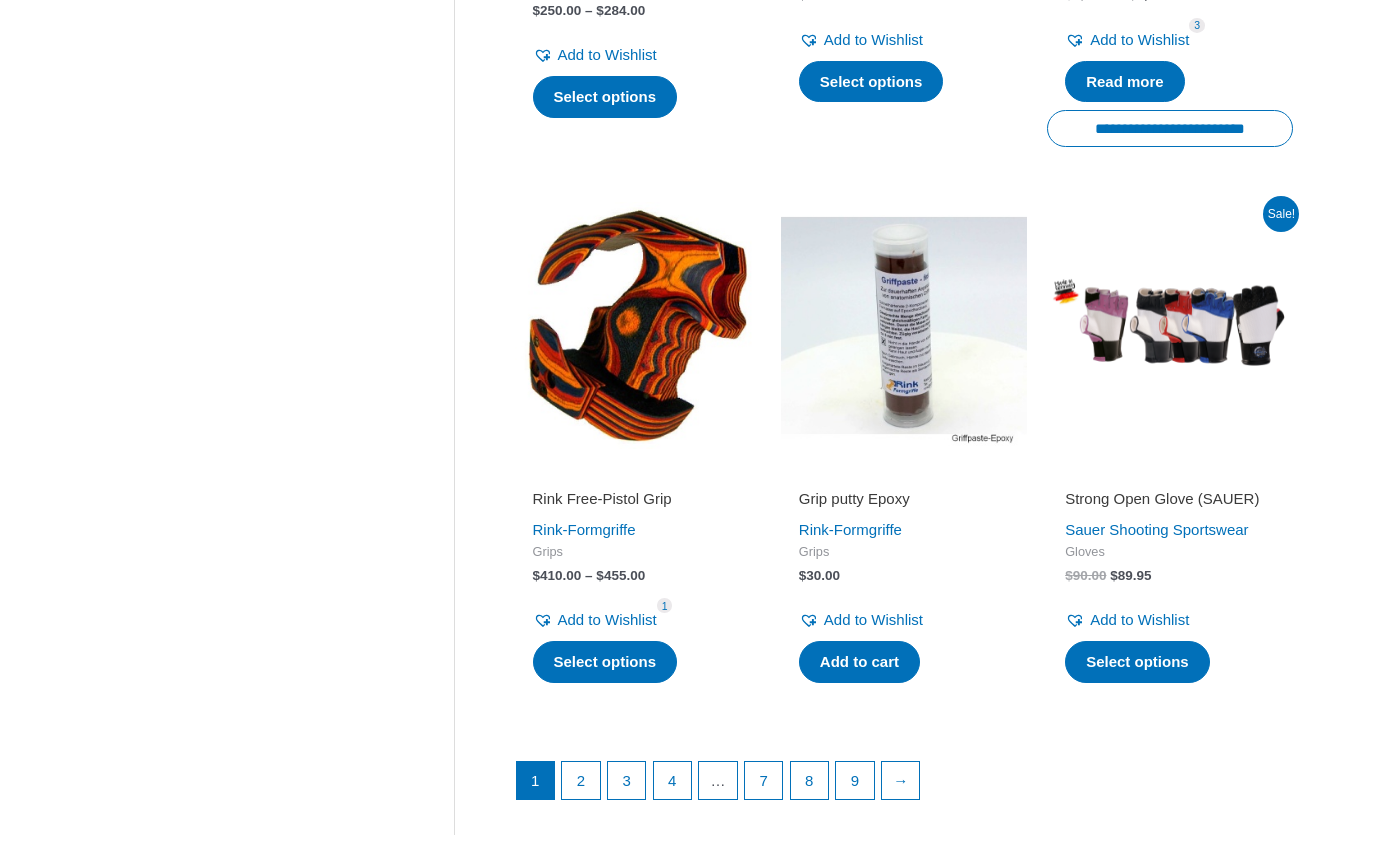click on "2" at bounding box center [581, 781] 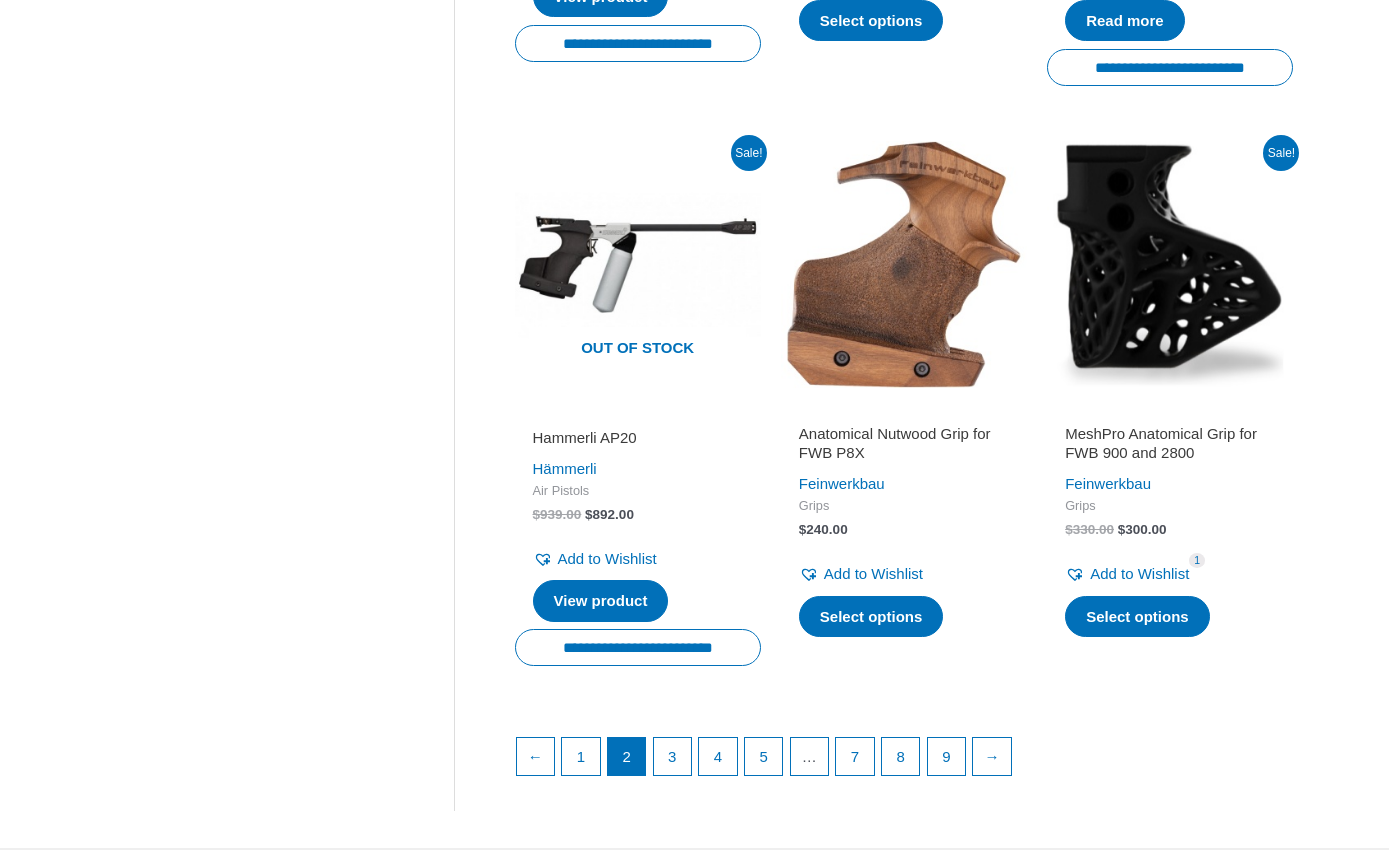 scroll, scrollTop: 2587, scrollLeft: 0, axis: vertical 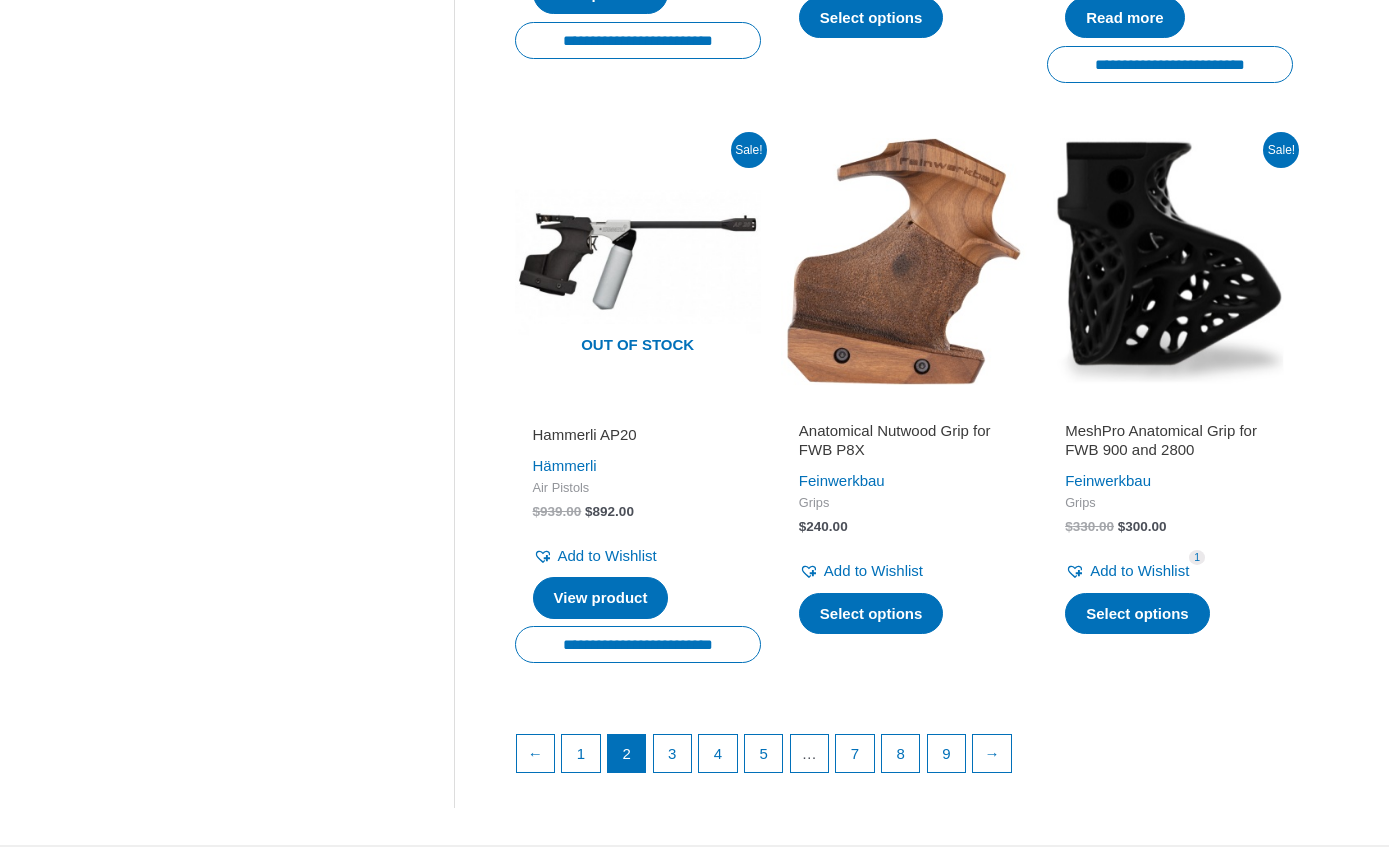 click on "3" at bounding box center (673, 754) 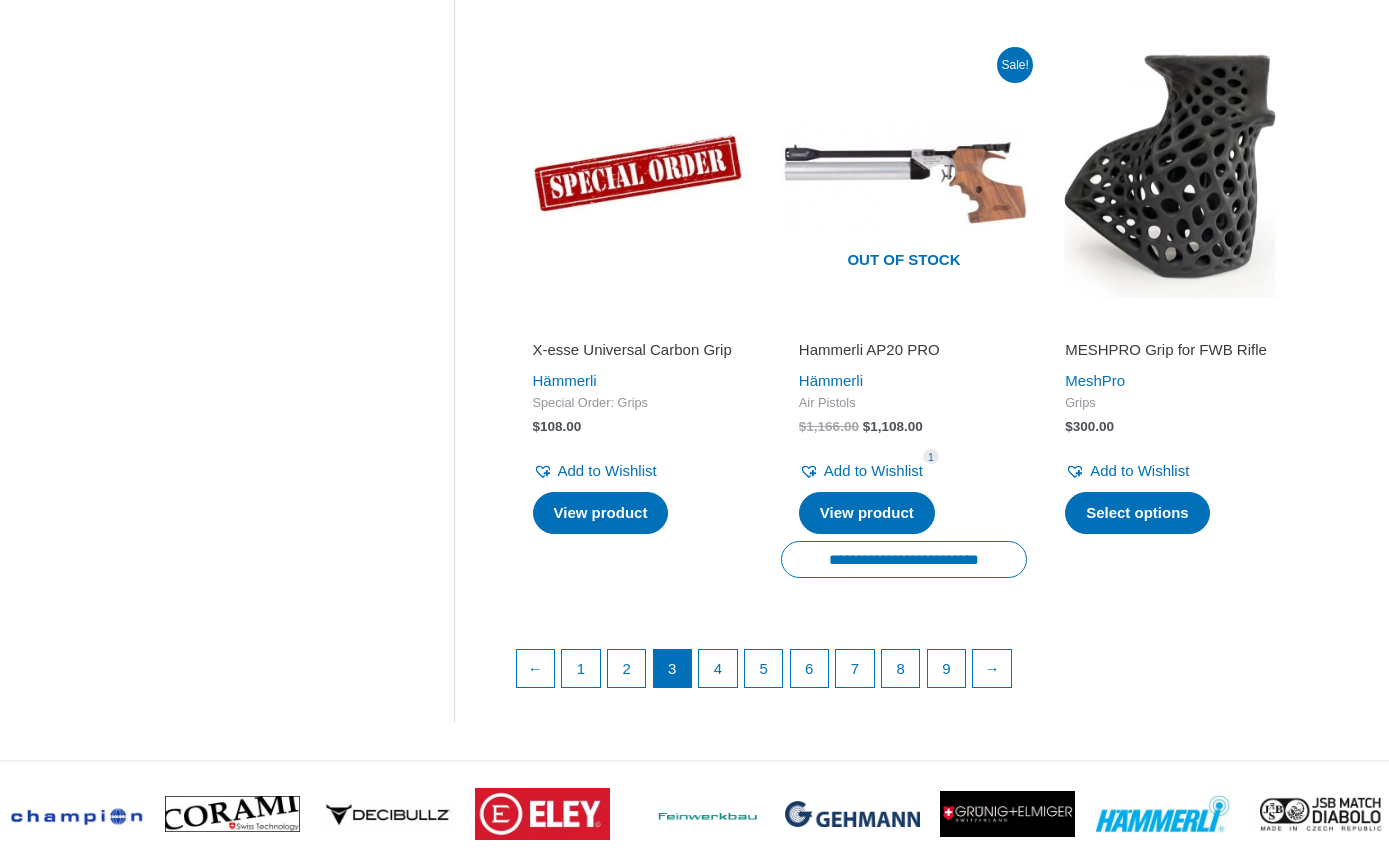 scroll, scrollTop: 2672, scrollLeft: 0, axis: vertical 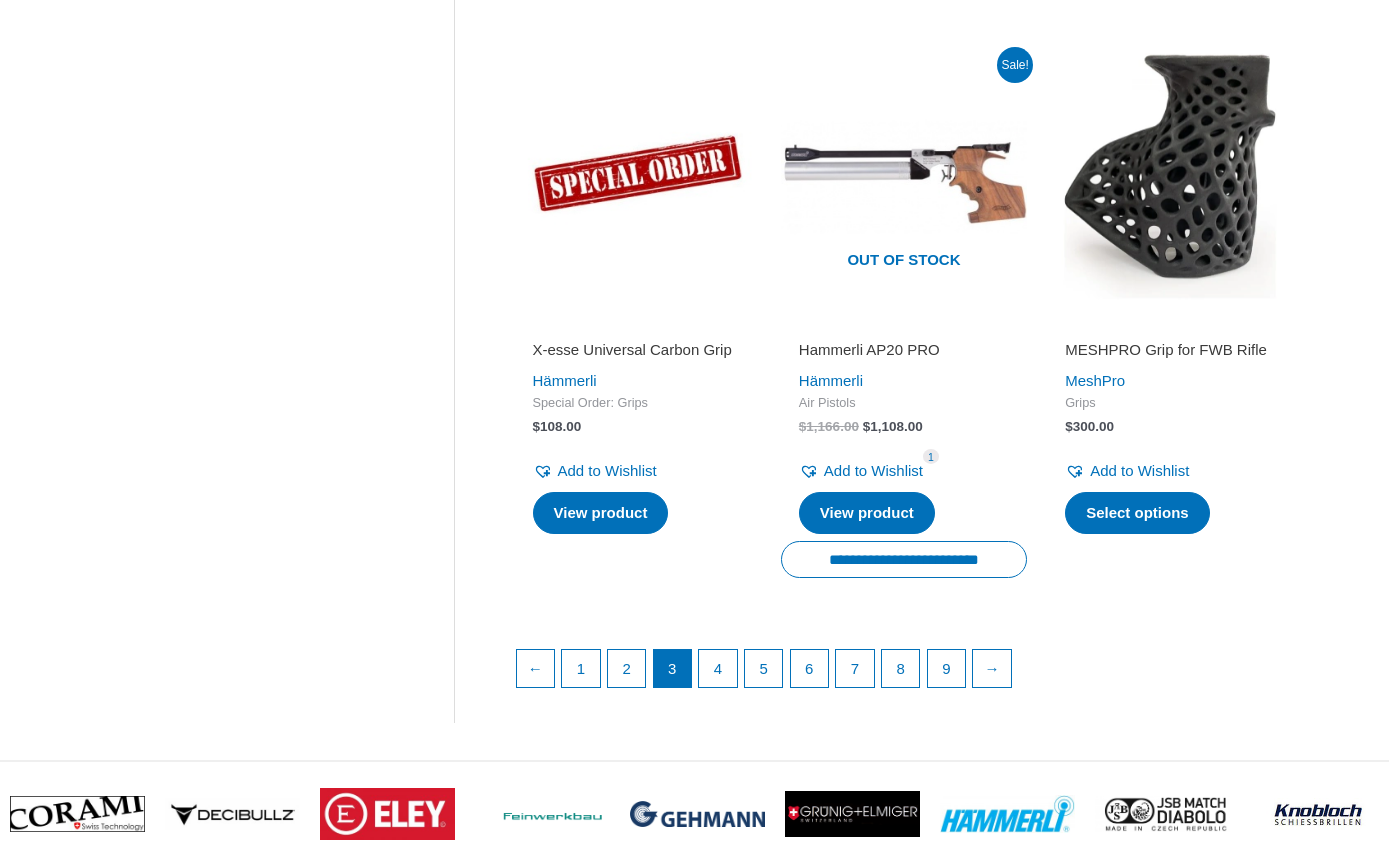 click on "4" at bounding box center [718, 669] 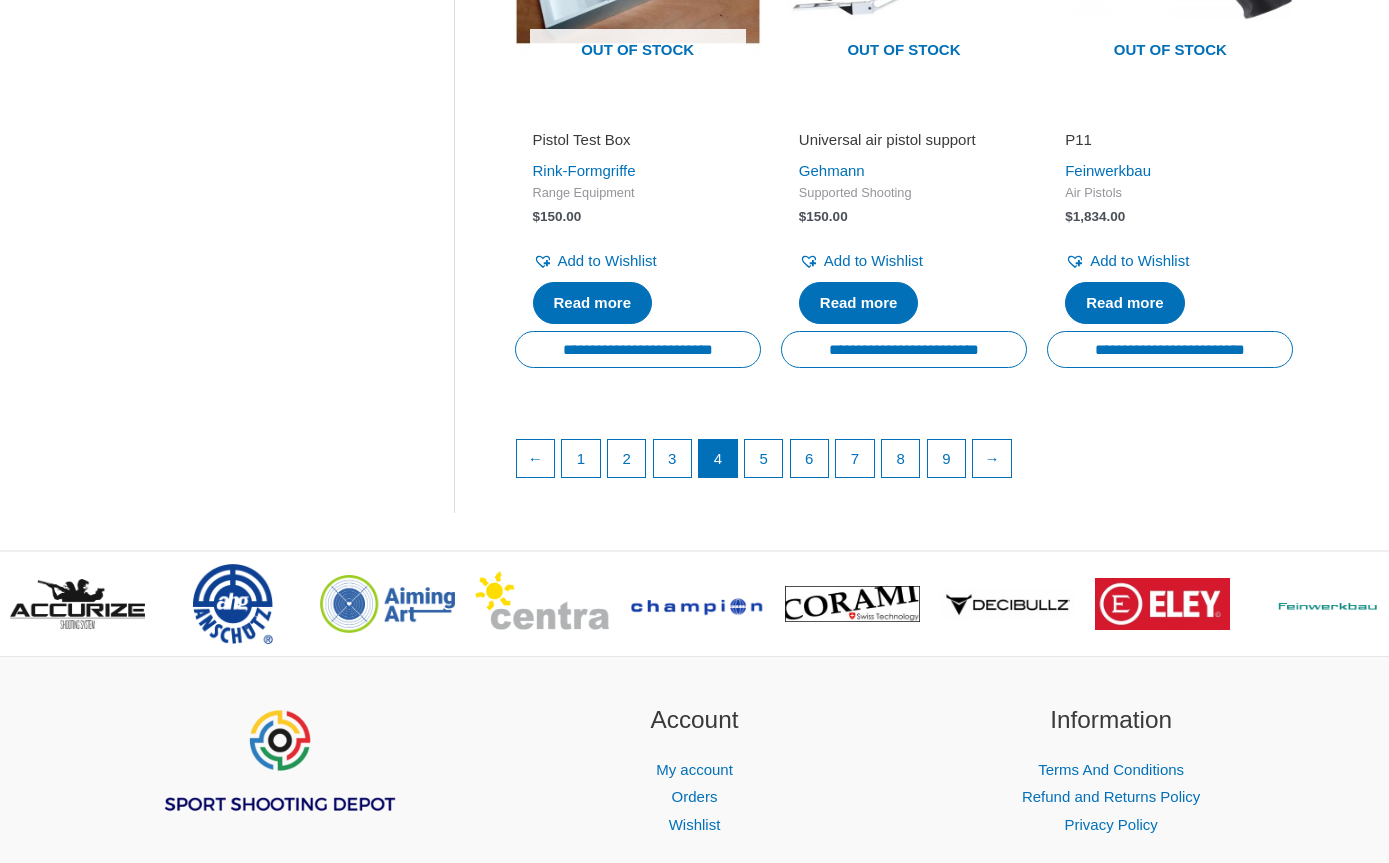 scroll, scrollTop: 2801, scrollLeft: 0, axis: vertical 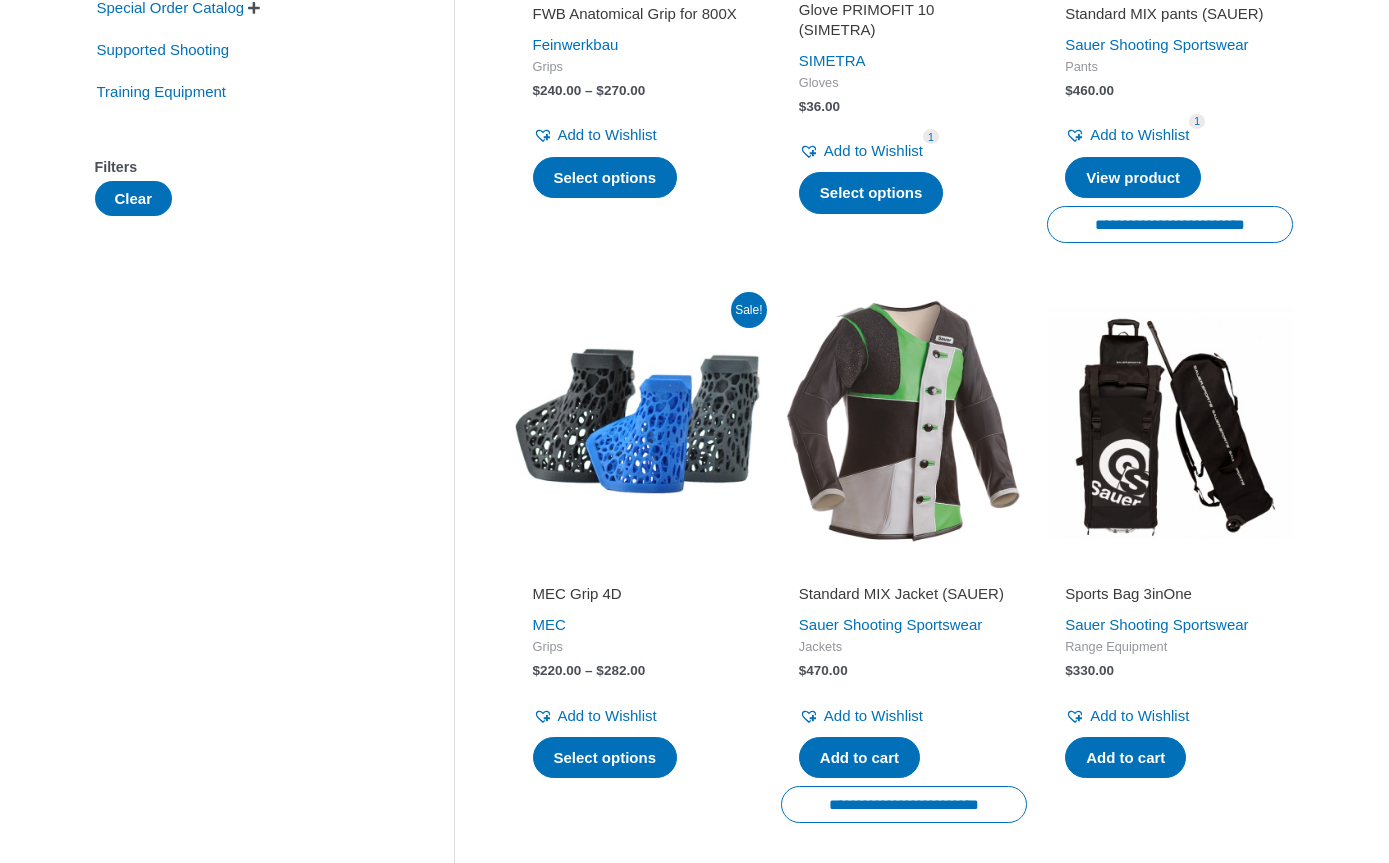 click at bounding box center [638, 421] 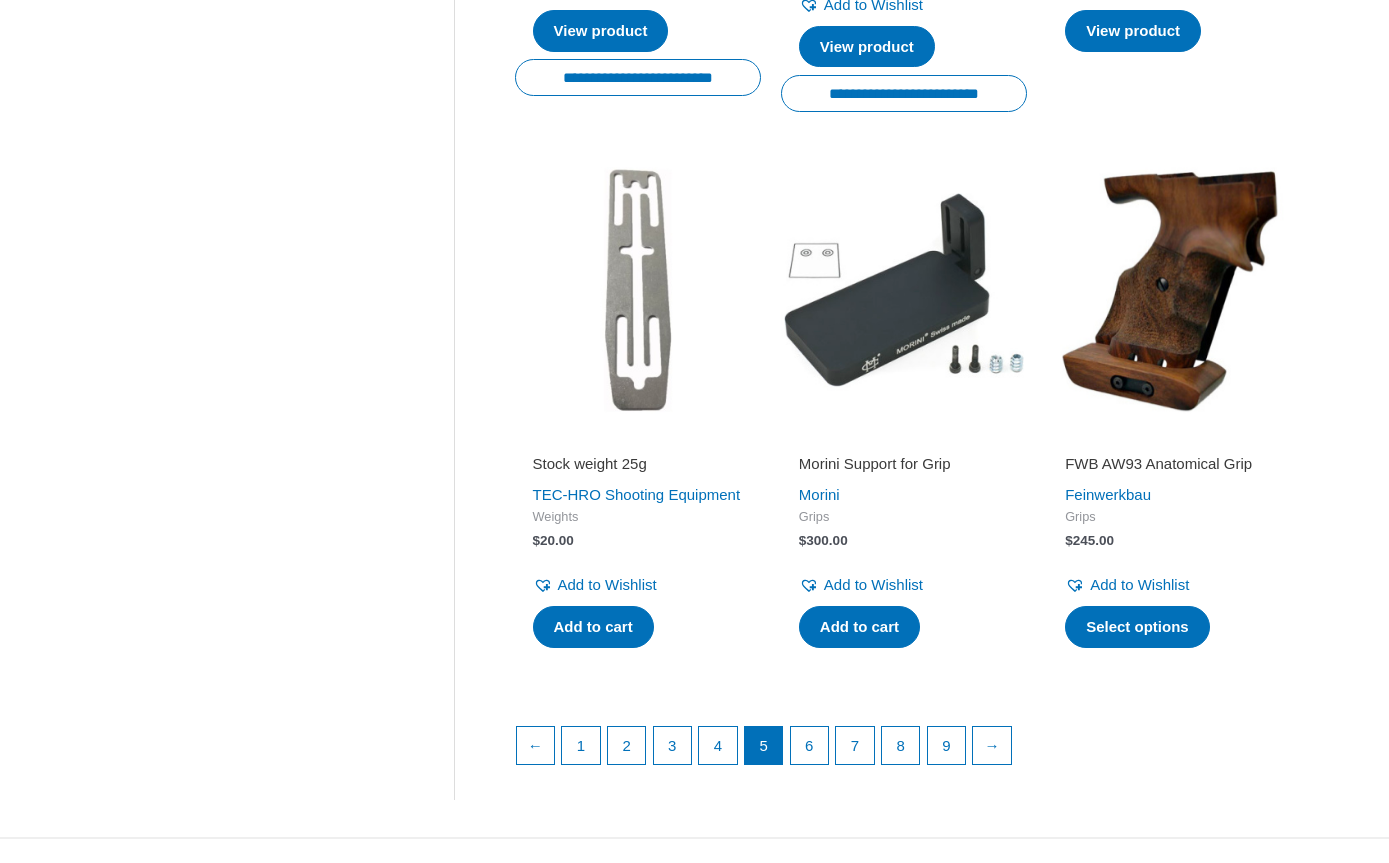 scroll, scrollTop: 2623, scrollLeft: 0, axis: vertical 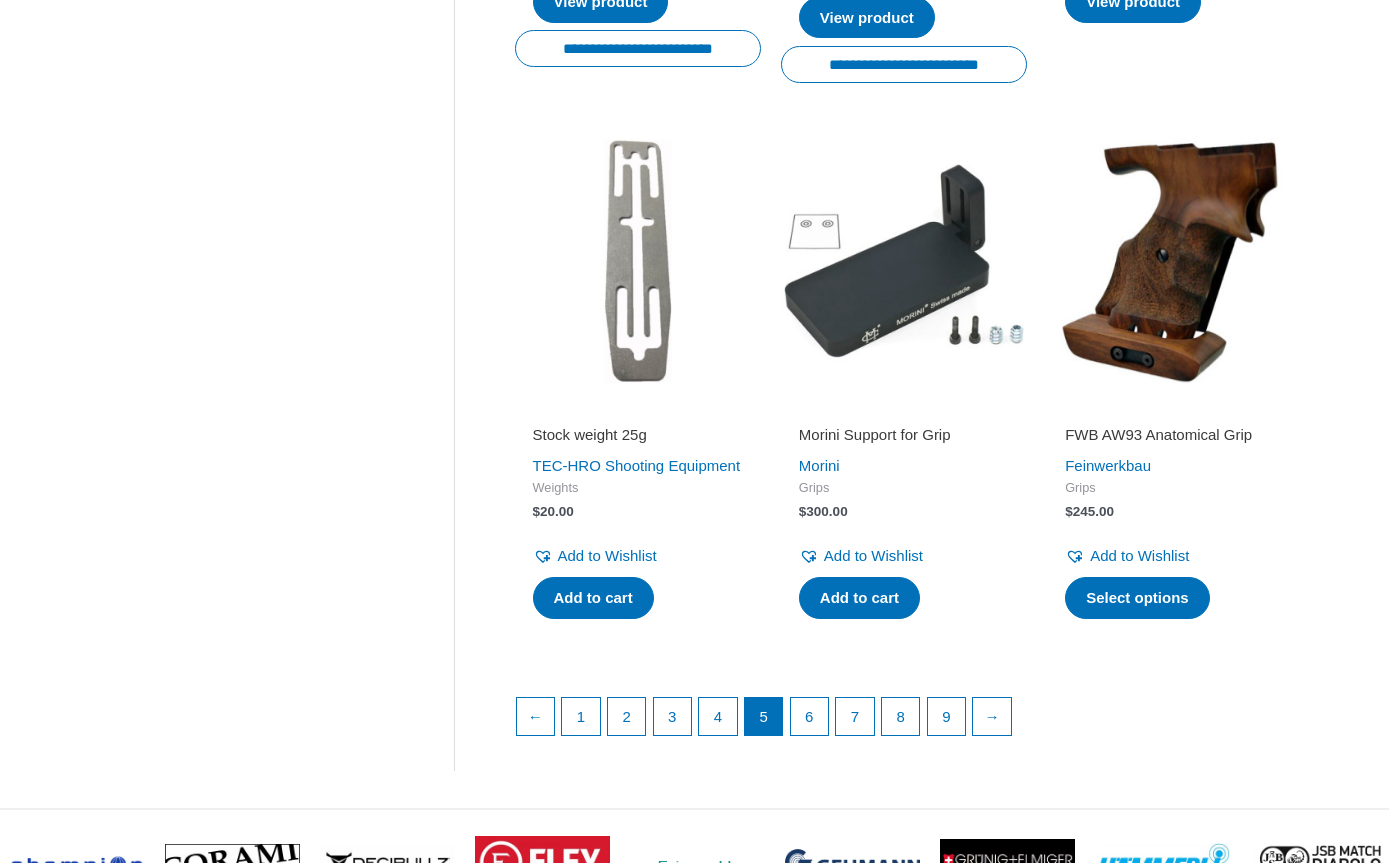 click on "6" at bounding box center (810, 718) 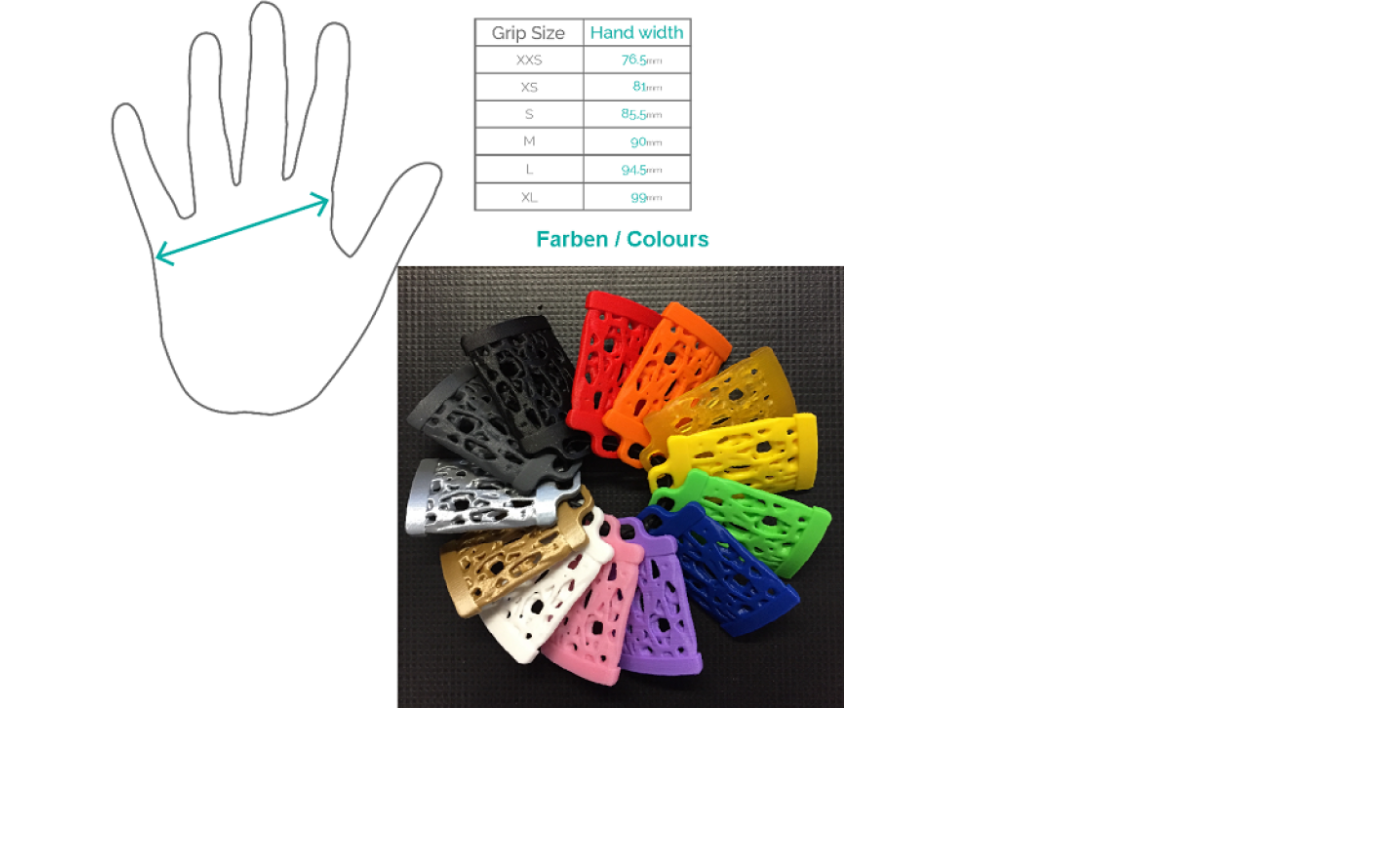 scroll, scrollTop: 1870, scrollLeft: 0, axis: vertical 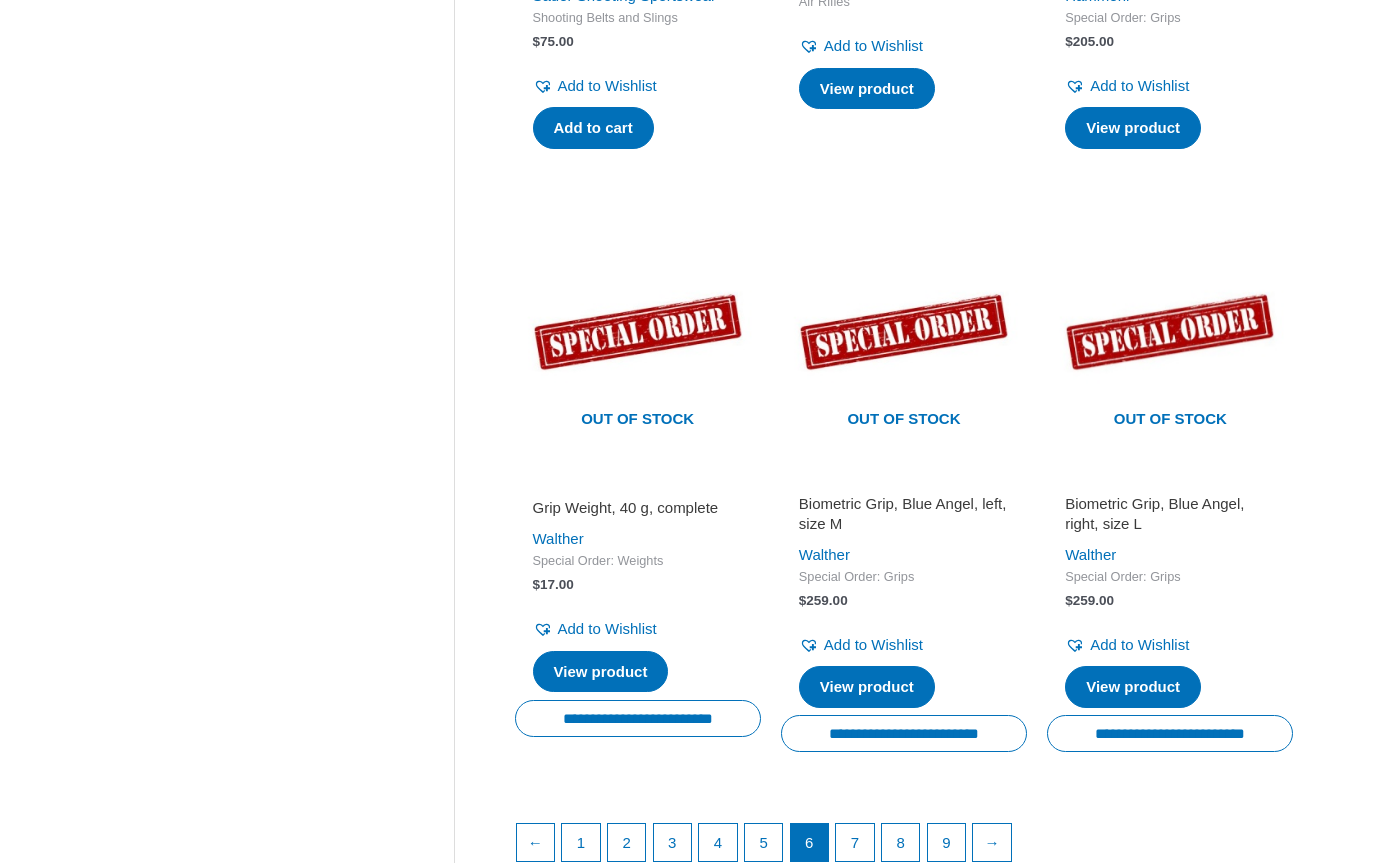 click on "7" at bounding box center (855, 843) 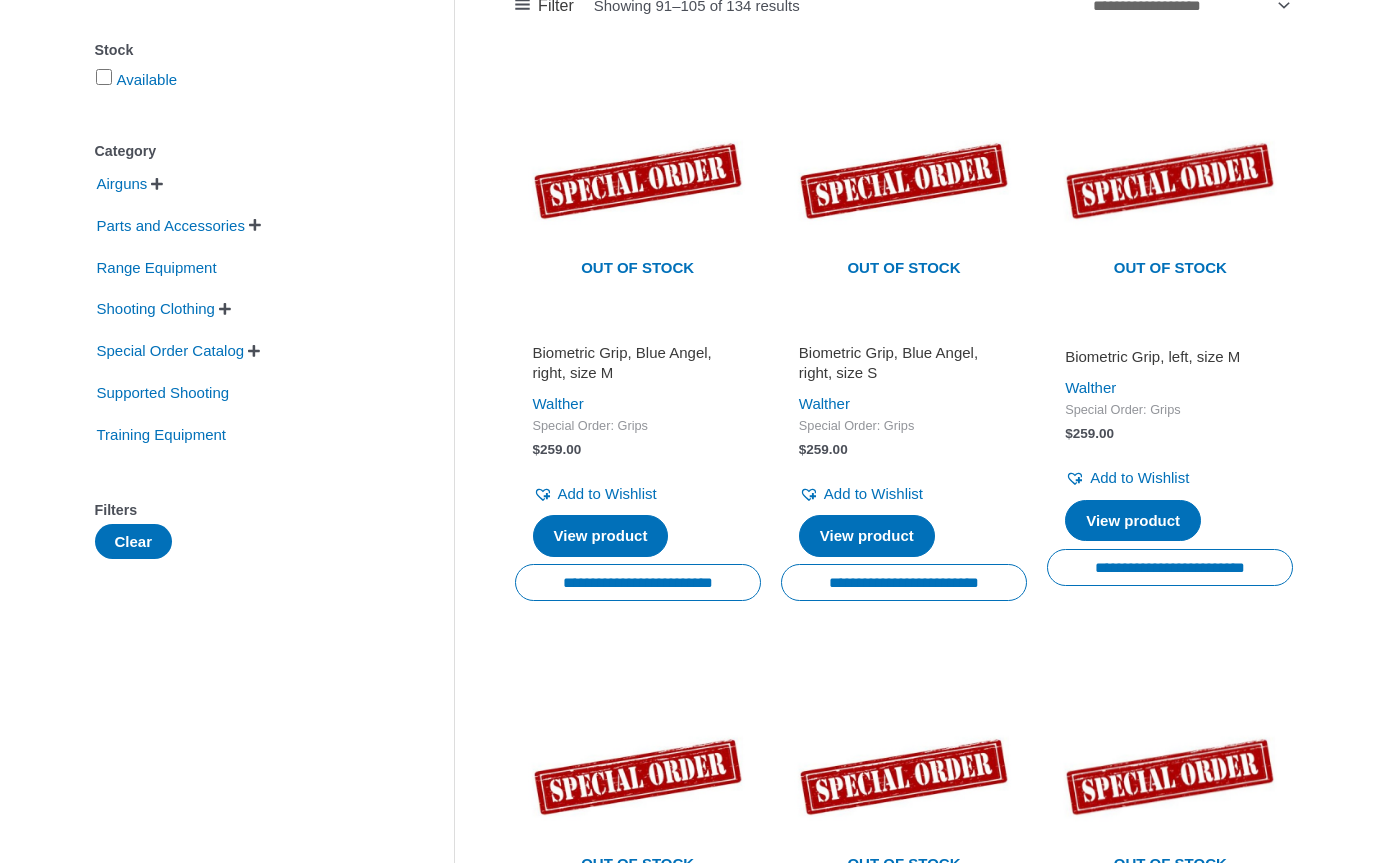scroll, scrollTop: 0, scrollLeft: 0, axis: both 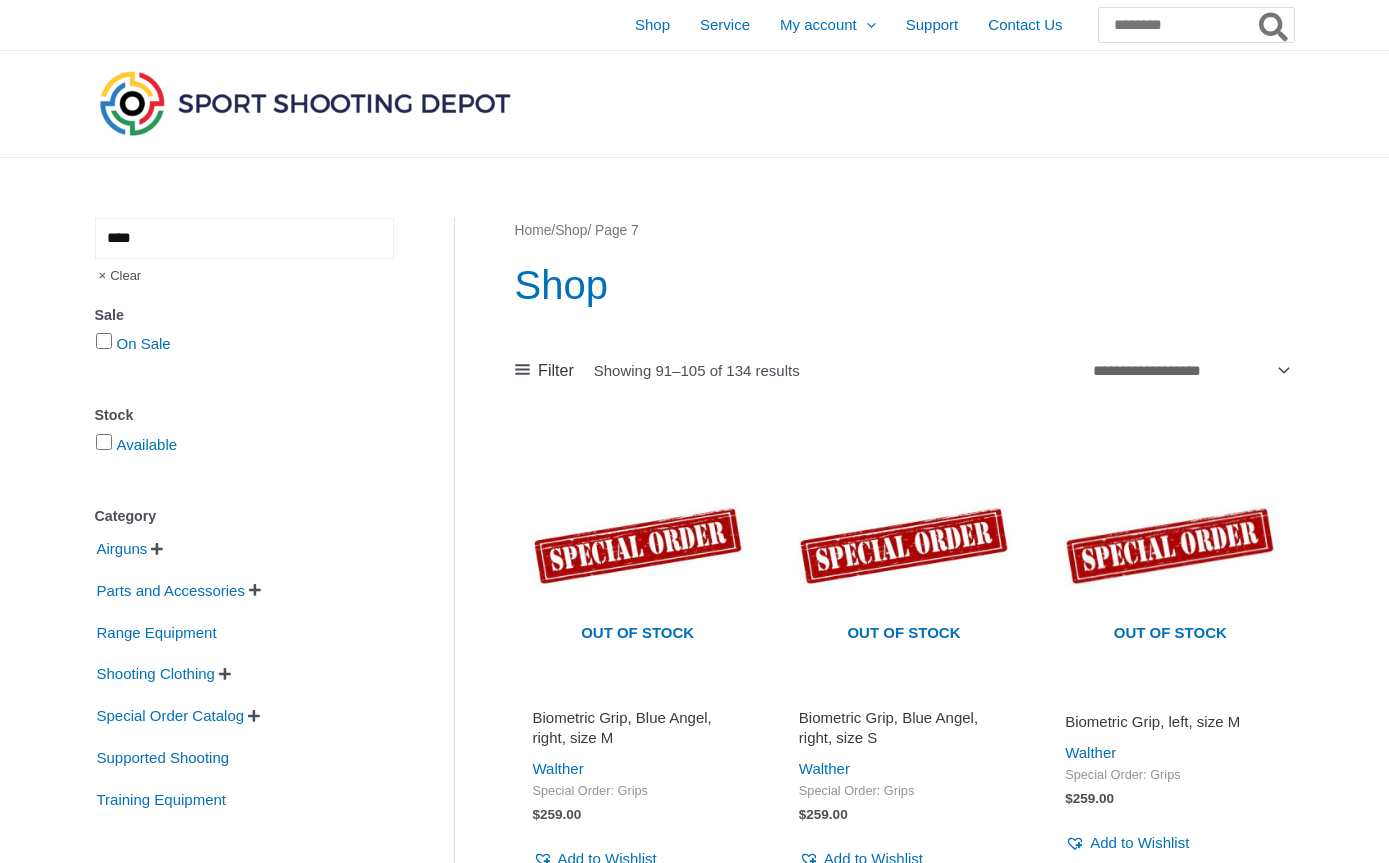click on "****" at bounding box center [244, 238] 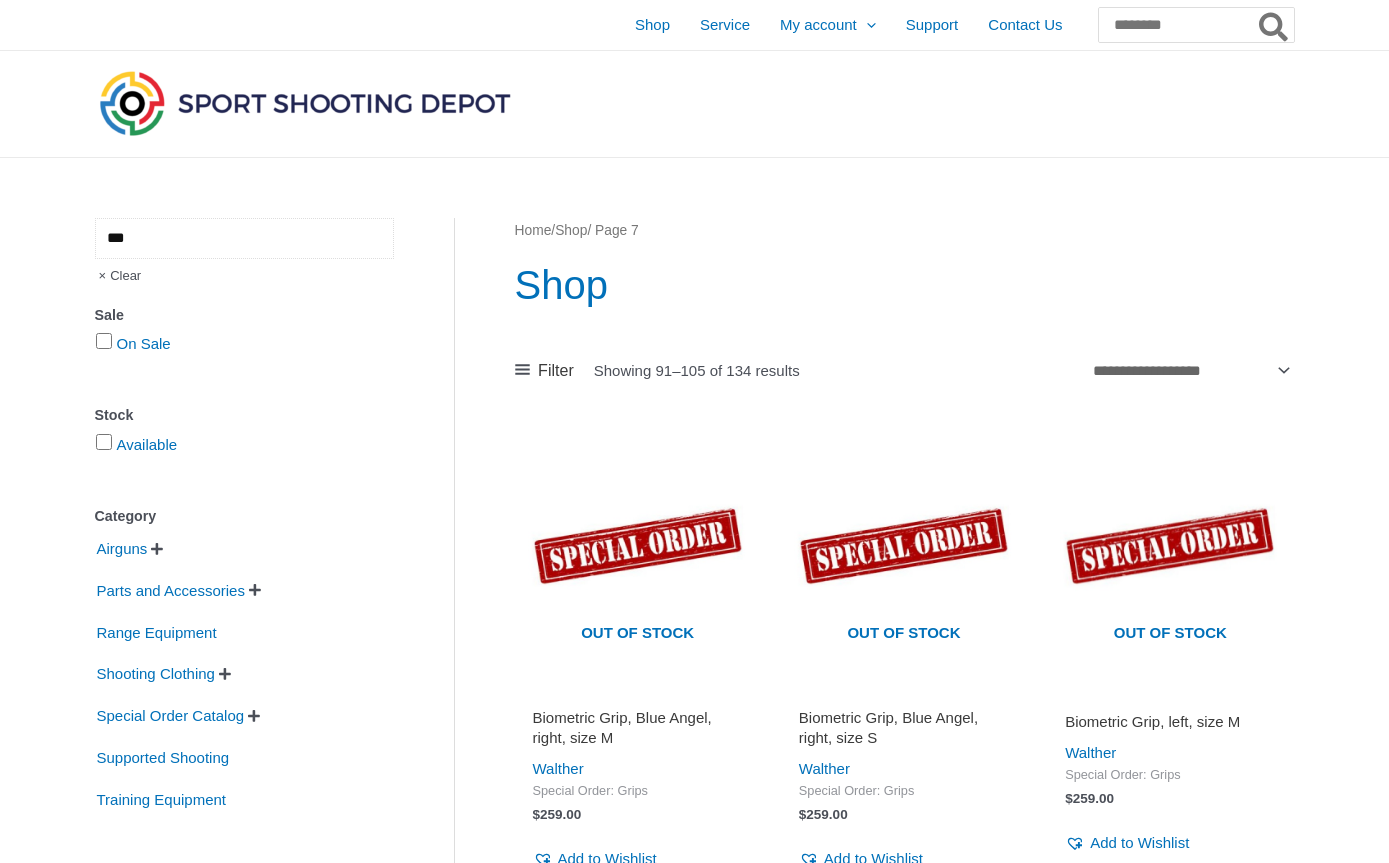 type on "***" 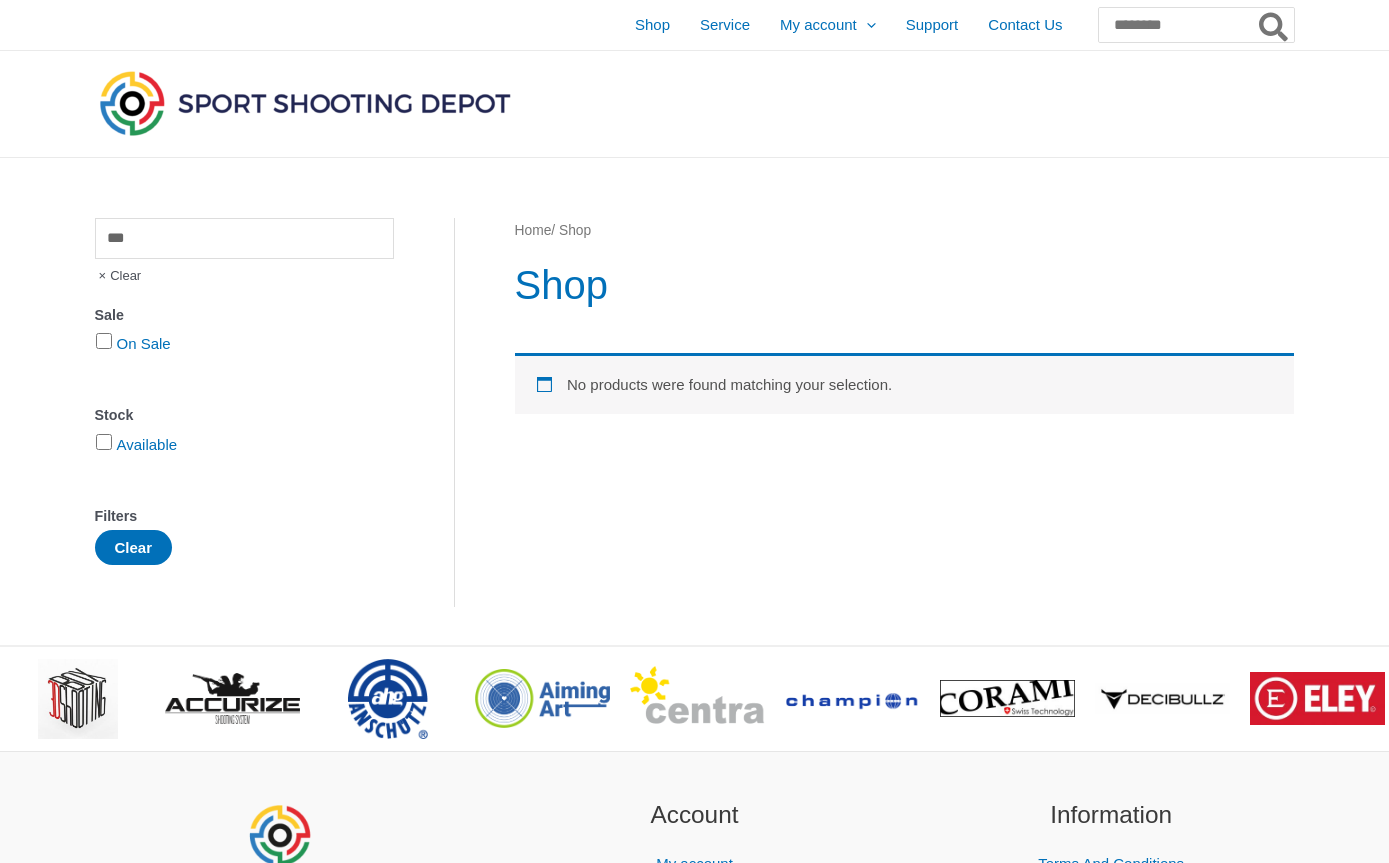 scroll, scrollTop: 0, scrollLeft: 0, axis: both 